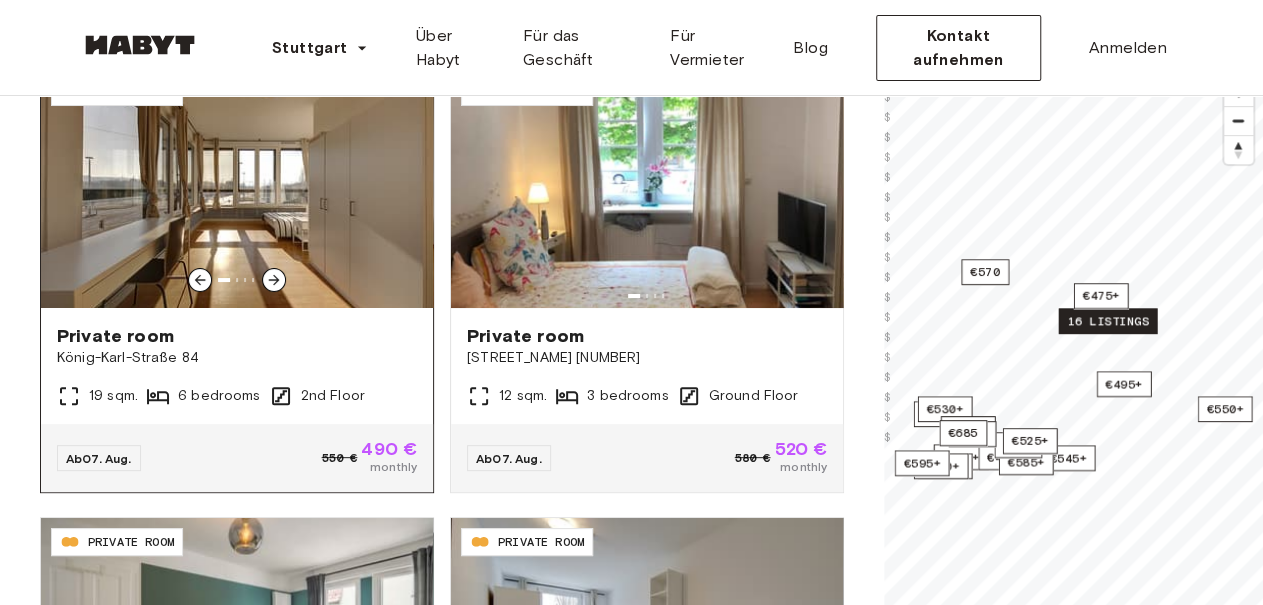 scroll, scrollTop: 208, scrollLeft: 0, axis: vertical 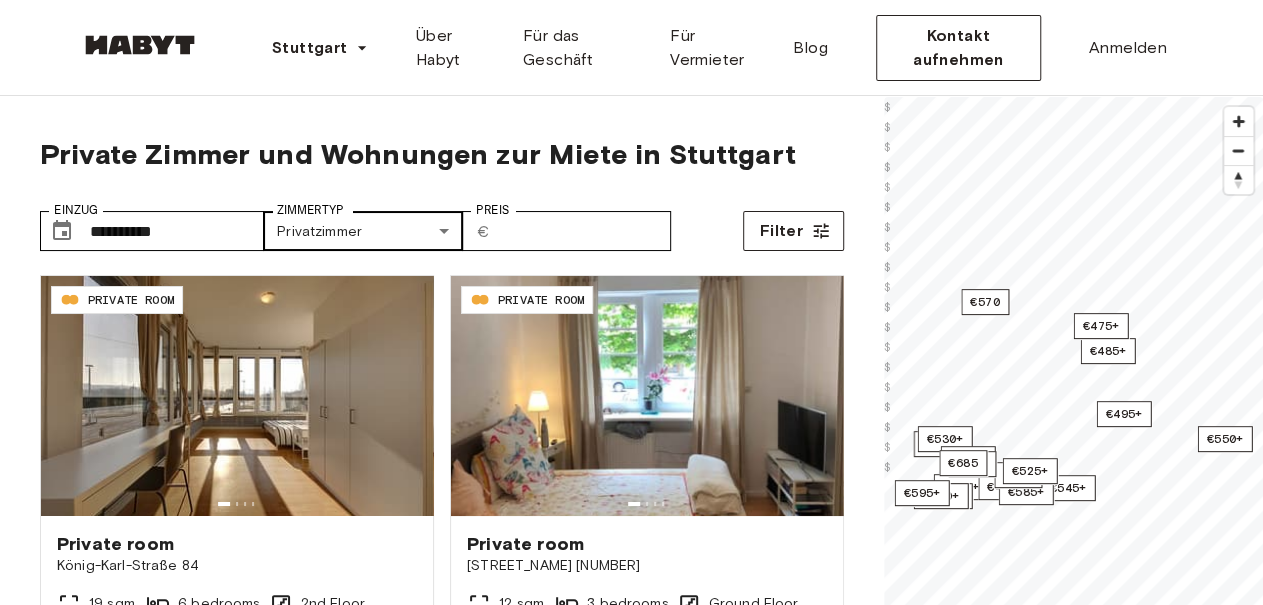 click on "**********" at bounding box center (631, 2423) 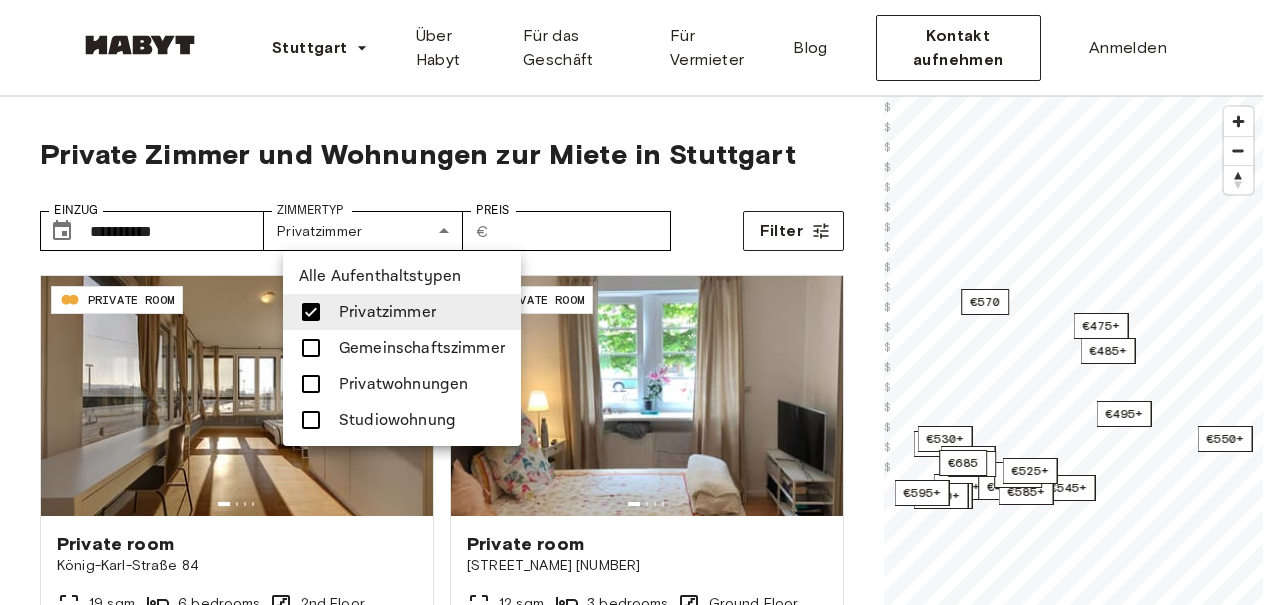 click at bounding box center [640, 302] 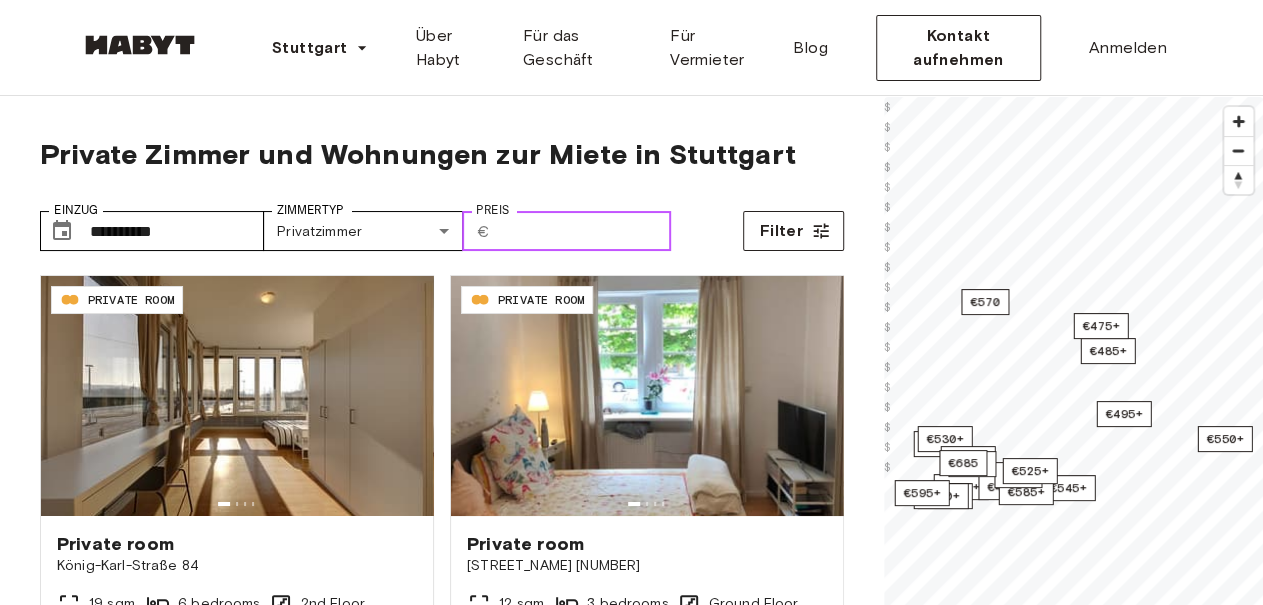 click on "Preis" at bounding box center [584, 231] 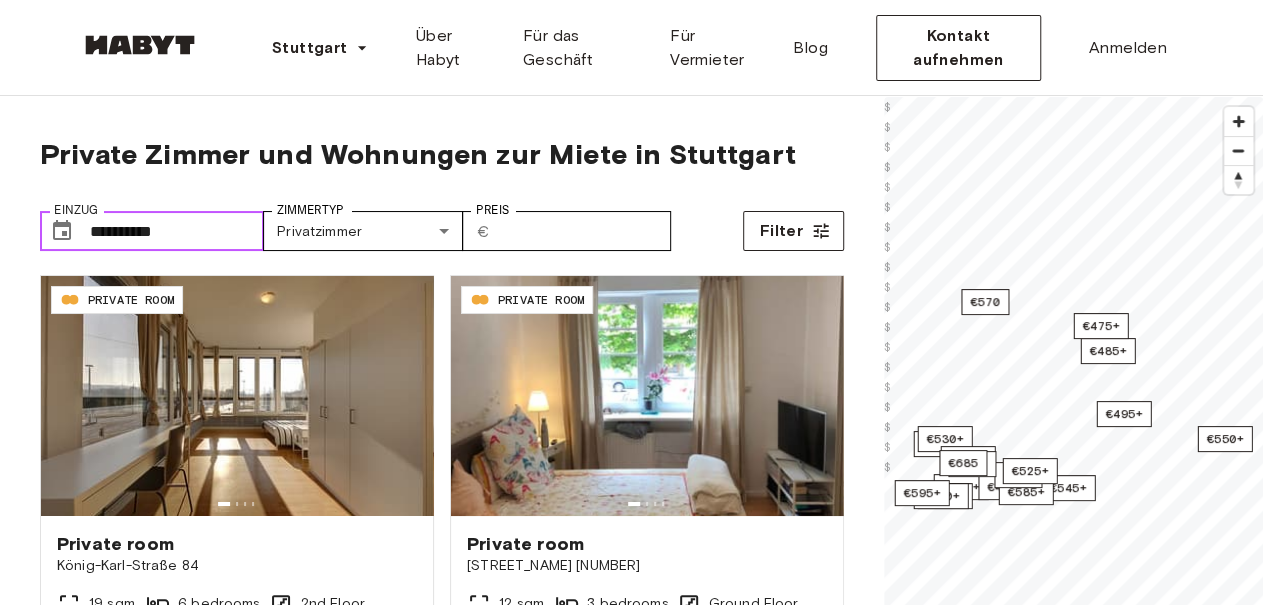 click on "**********" at bounding box center (177, 231) 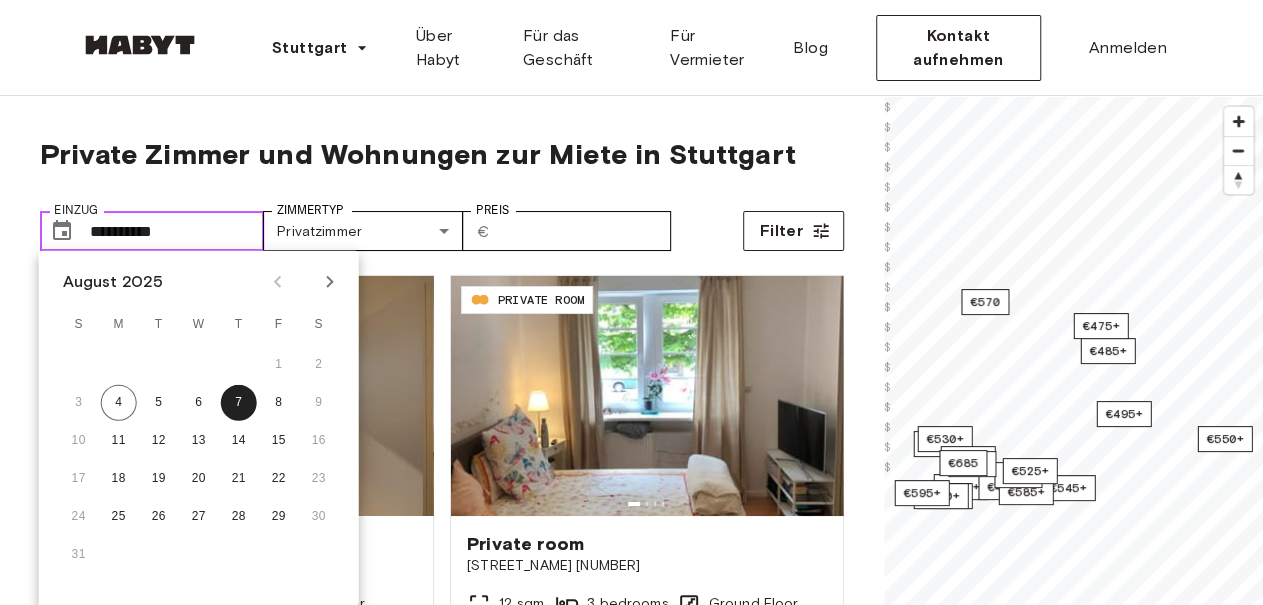 click on "**********" at bounding box center [177, 231] 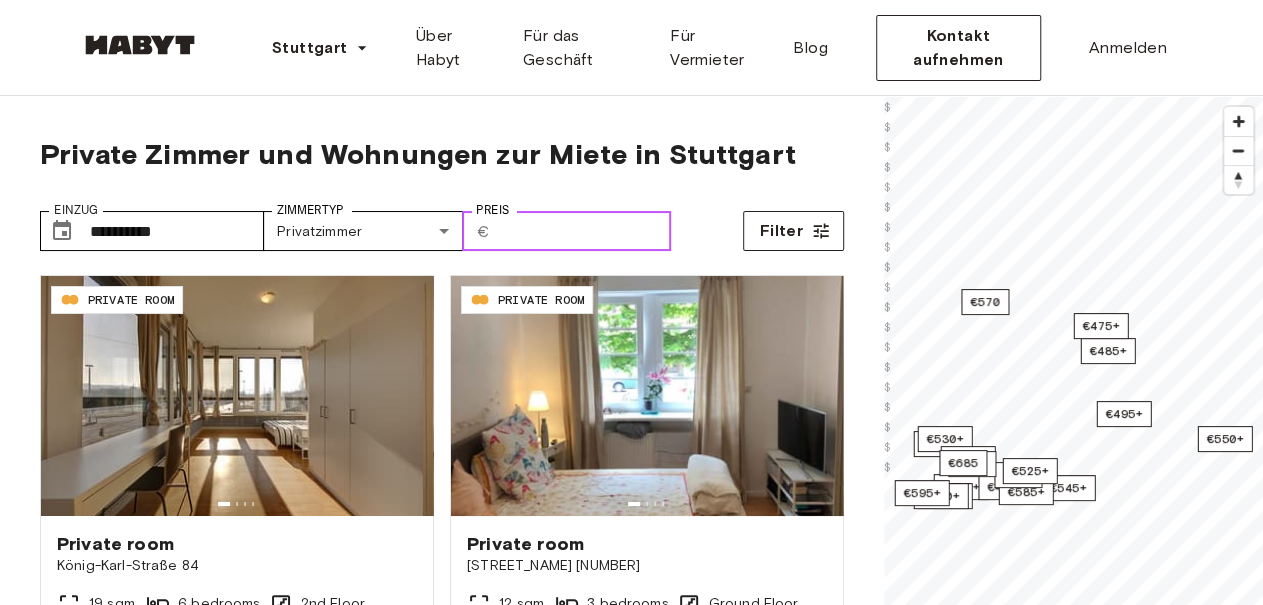 click on "Preis" at bounding box center (584, 231) 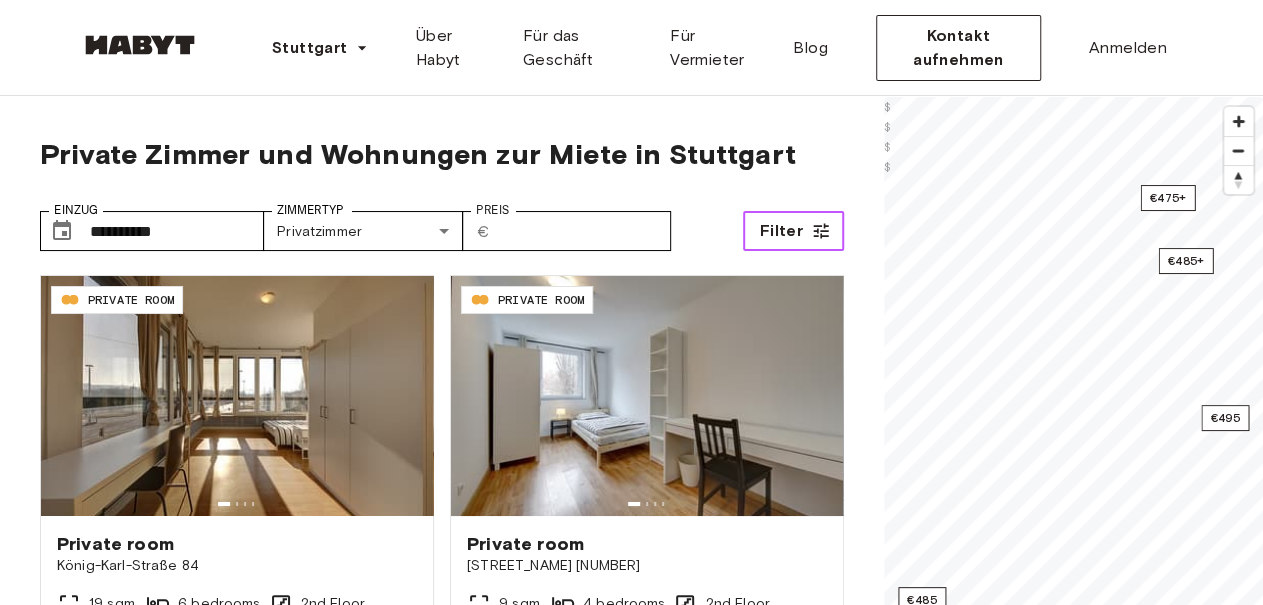 click 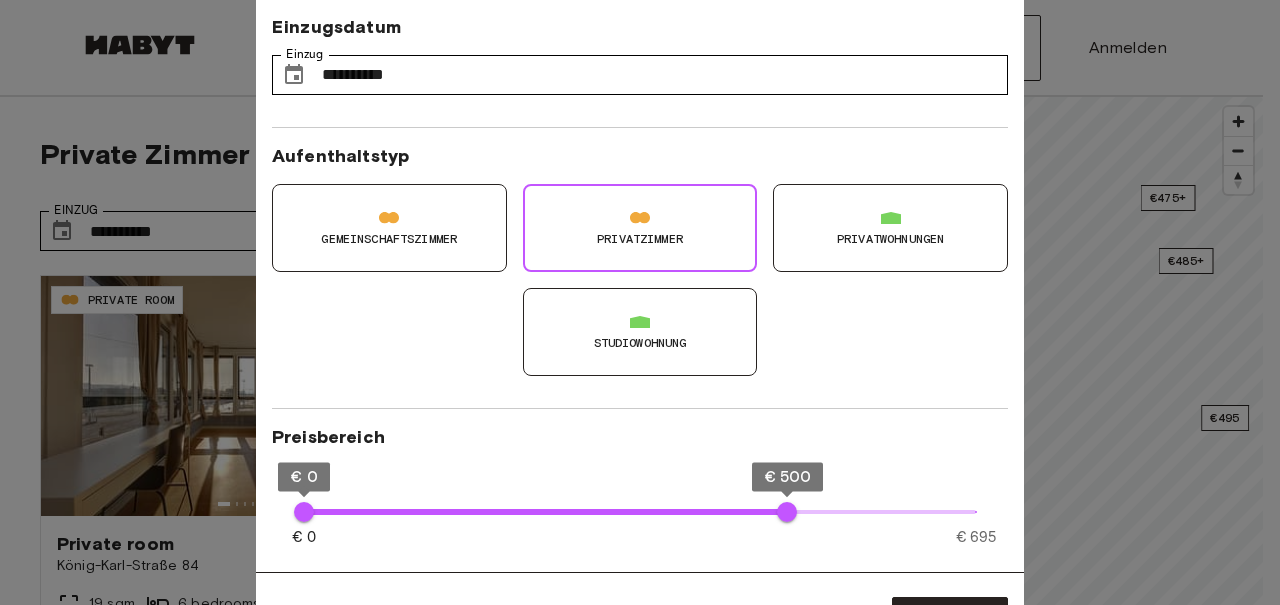click at bounding box center (640, 302) 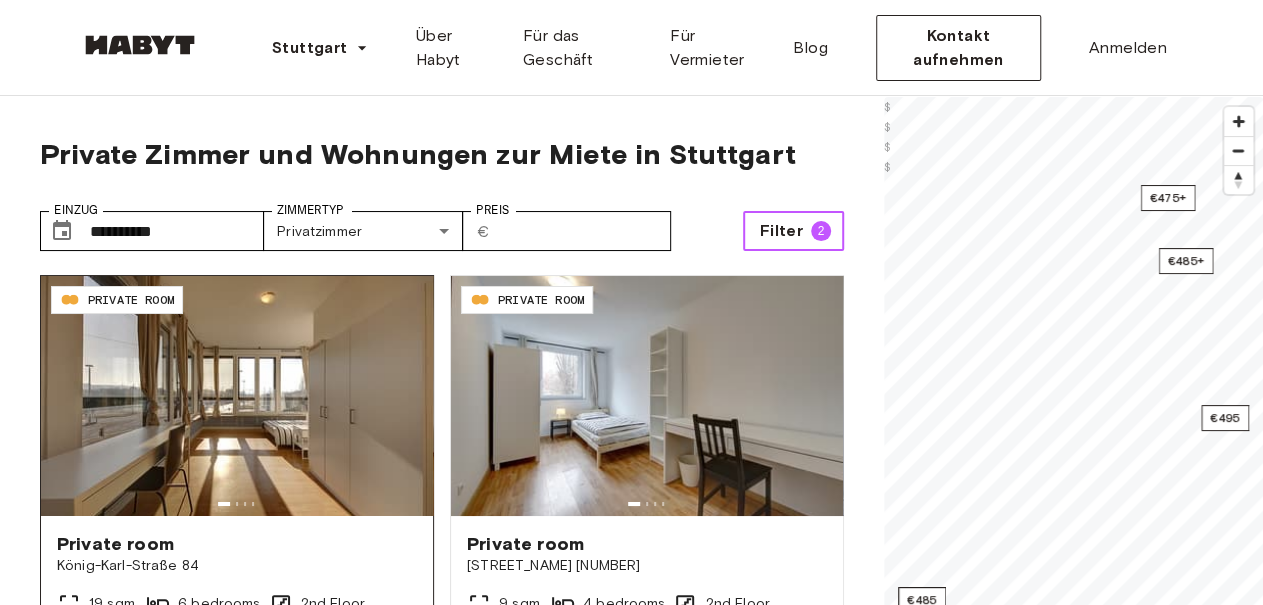 scroll, scrollTop: 208, scrollLeft: 0, axis: vertical 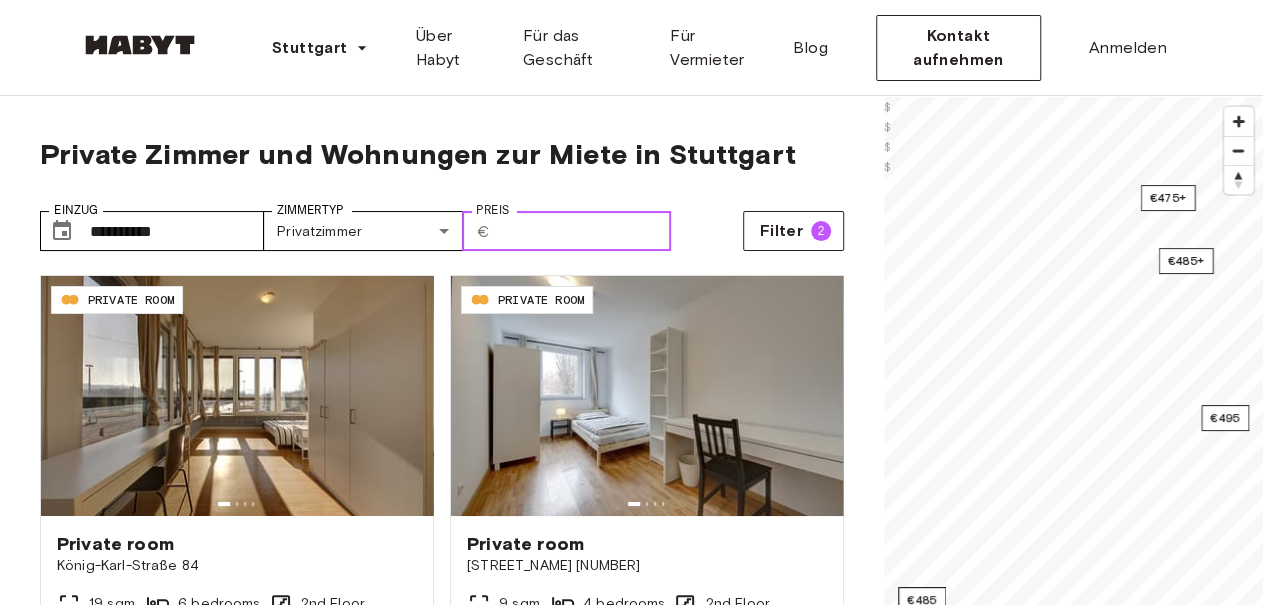 drag, startPoint x: 657, startPoint y: 222, endPoint x: 520, endPoint y: 234, distance: 137.52454 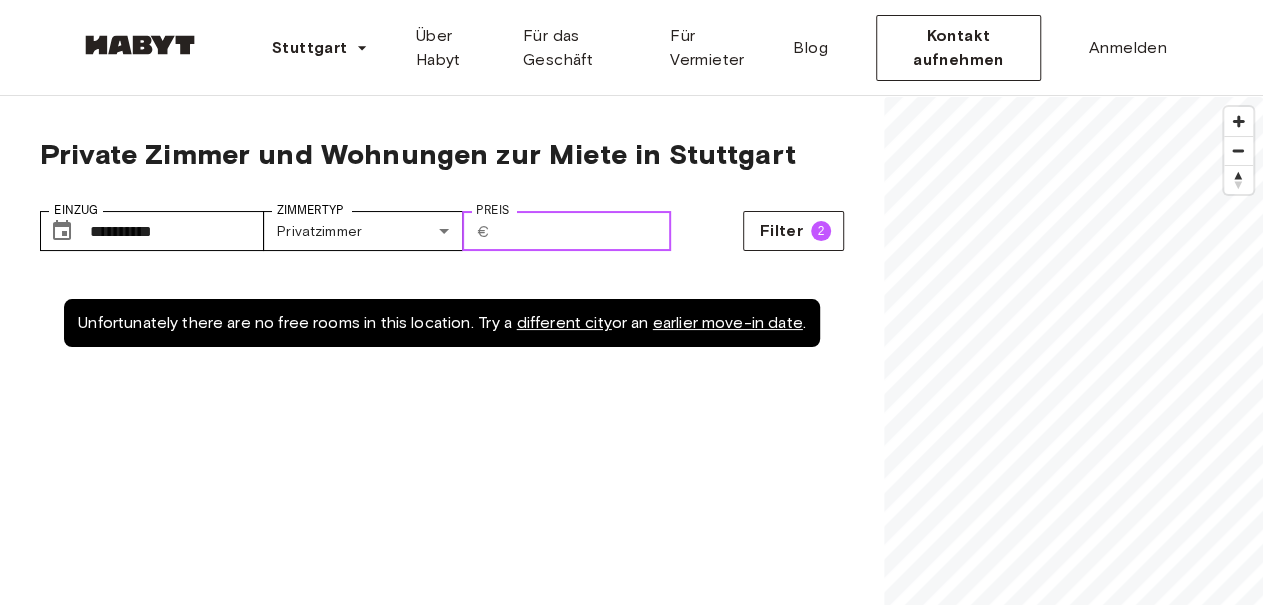 type on "*" 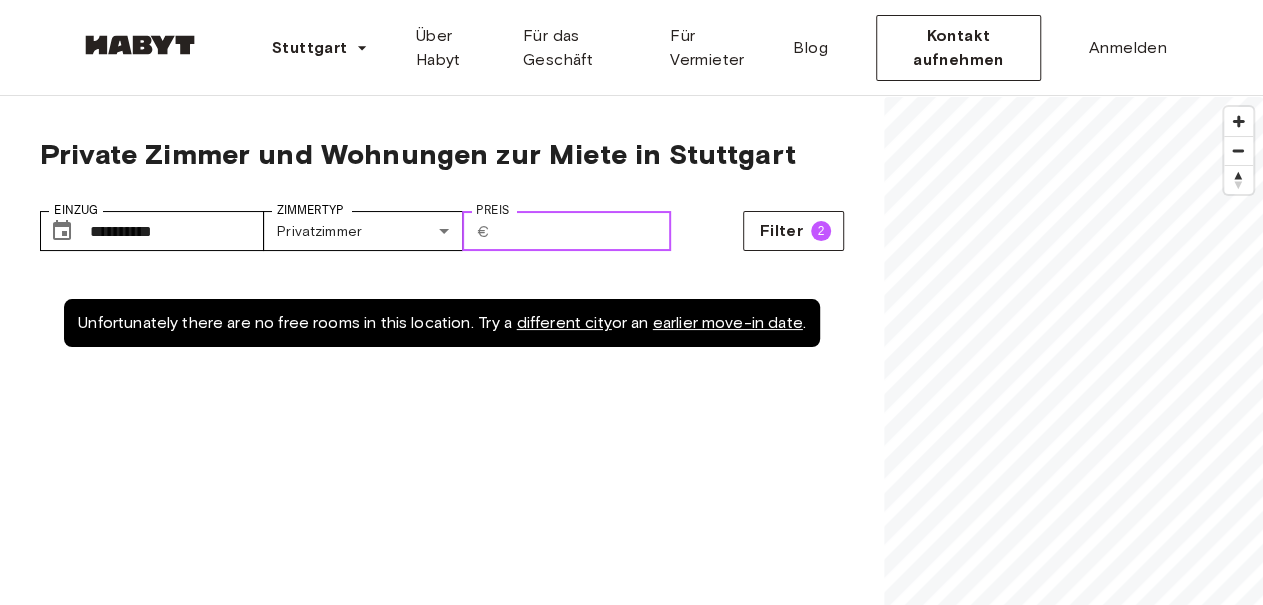 type on "***" 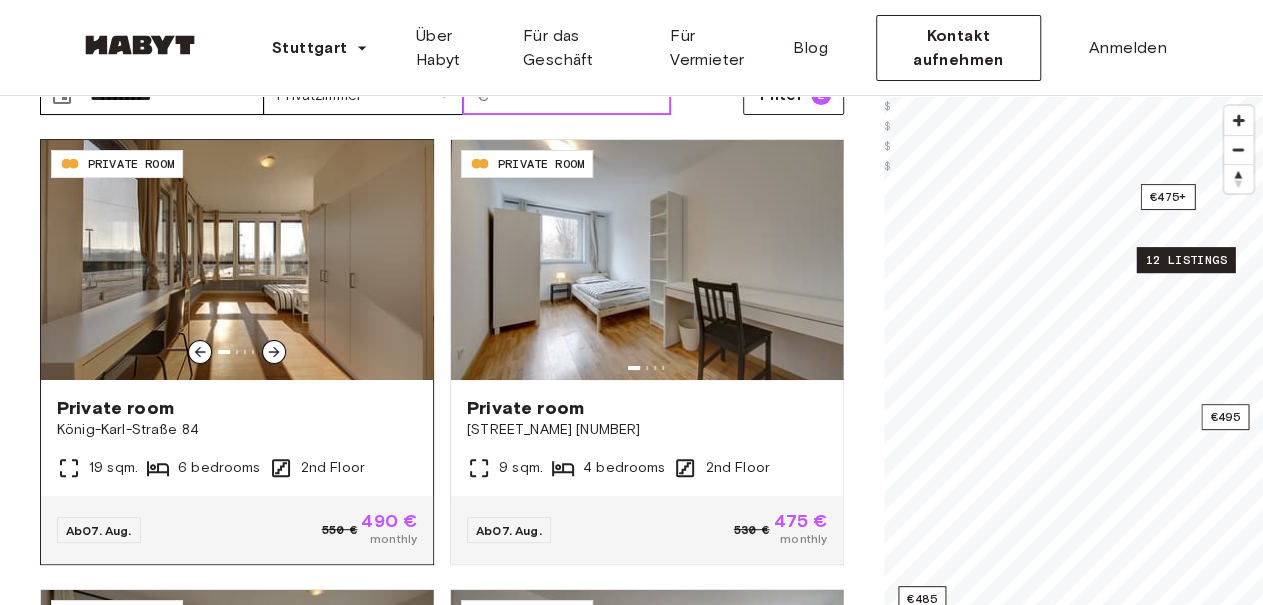 scroll, scrollTop: 104, scrollLeft: 0, axis: vertical 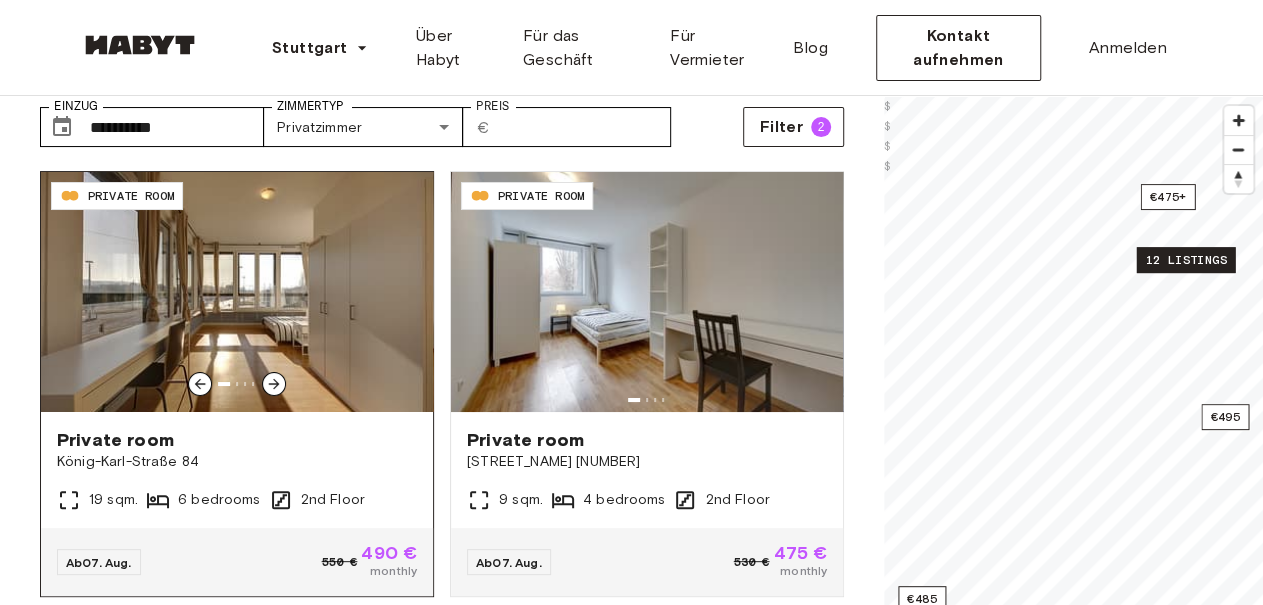 click 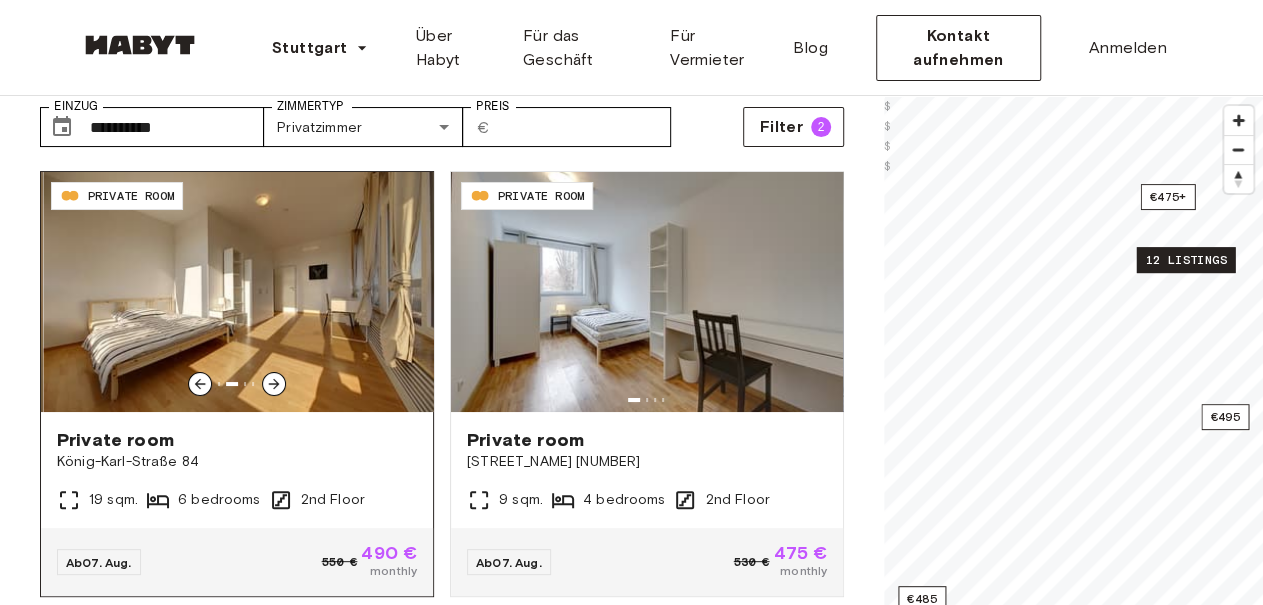 click 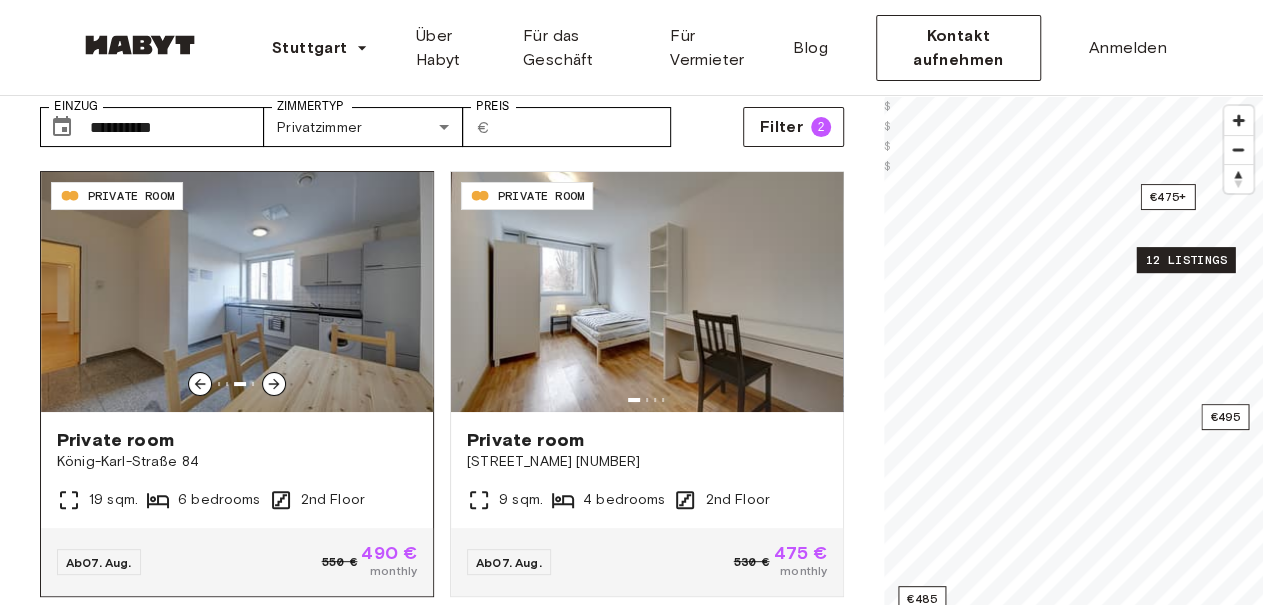 click 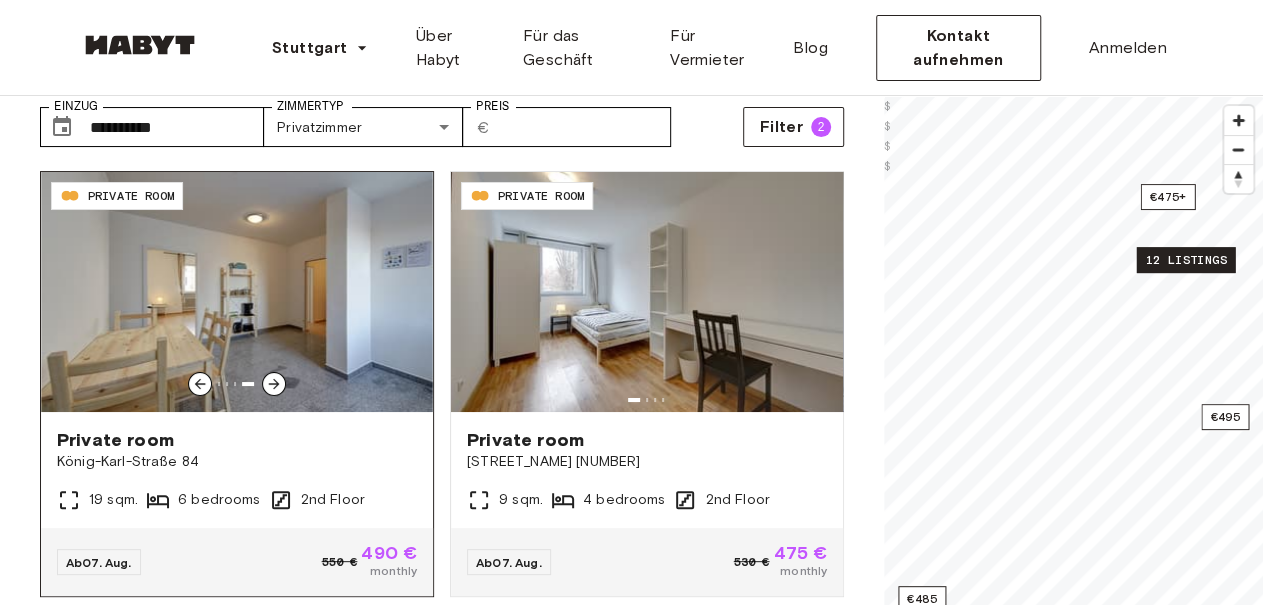 click 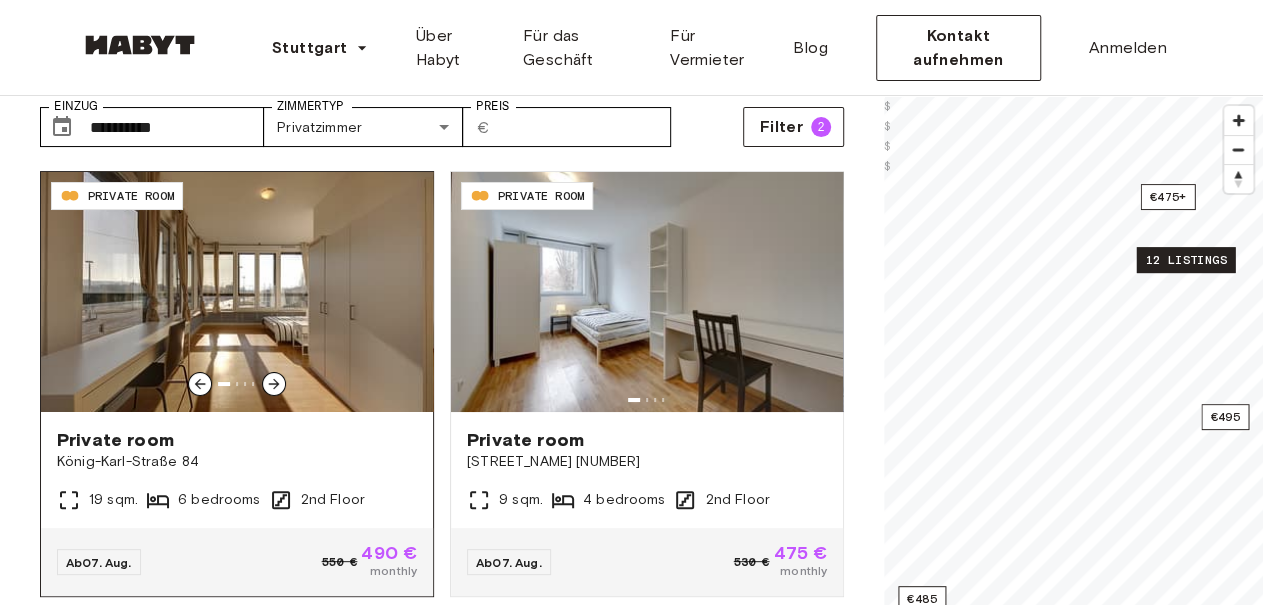 click 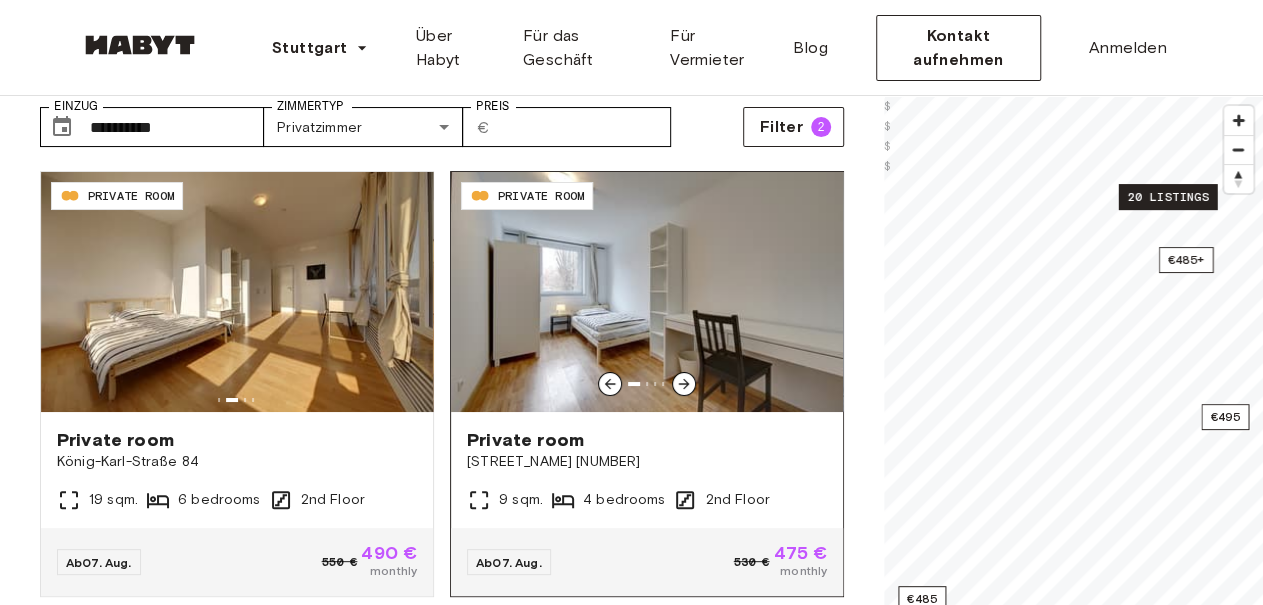 click 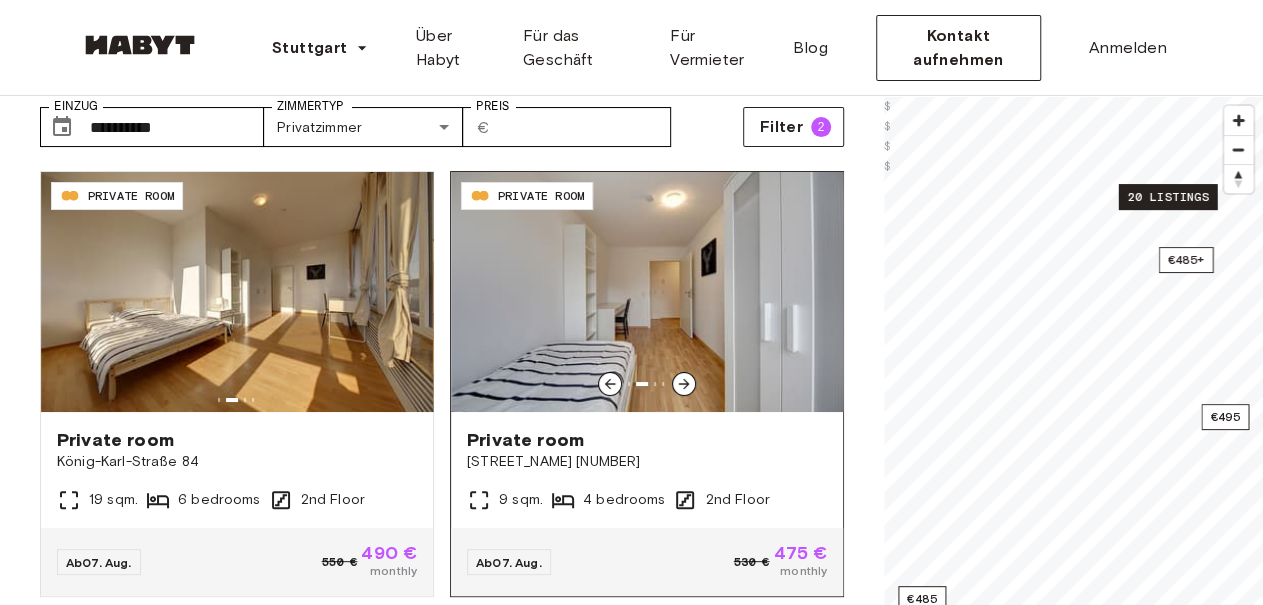 click 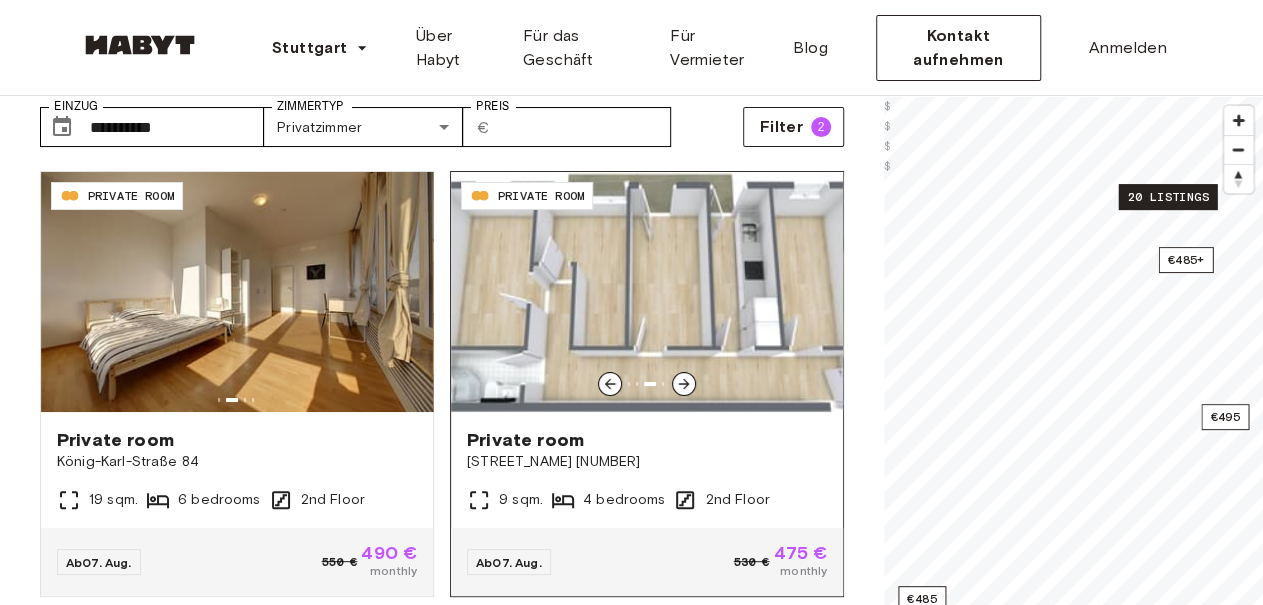click 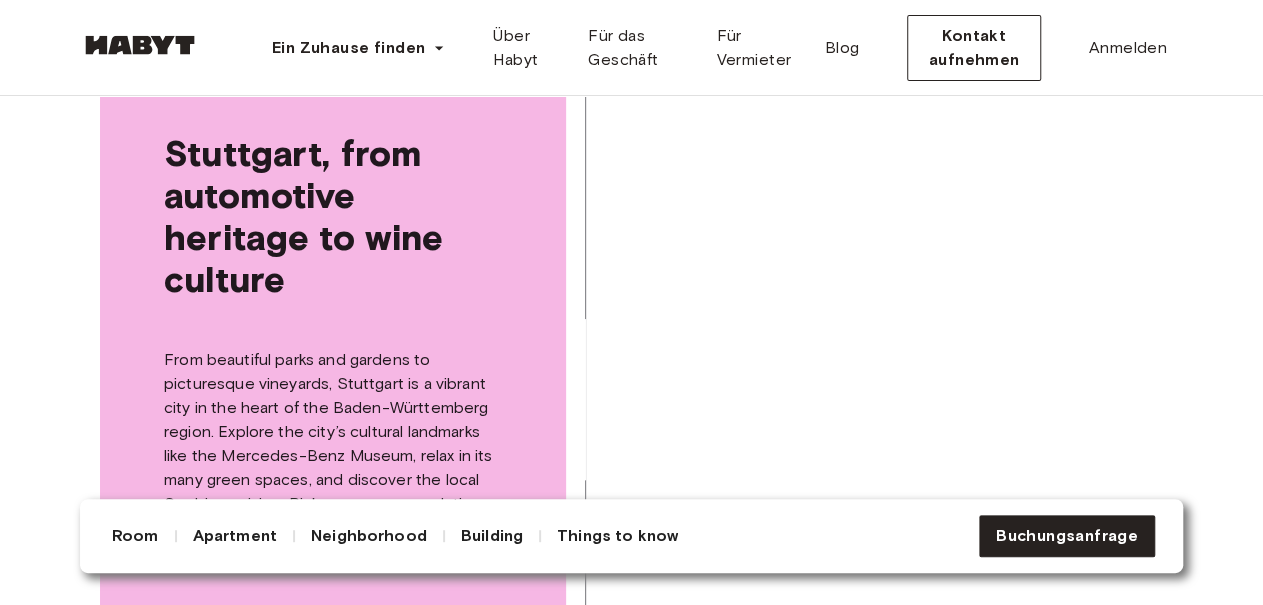 scroll, scrollTop: 4160, scrollLeft: 0, axis: vertical 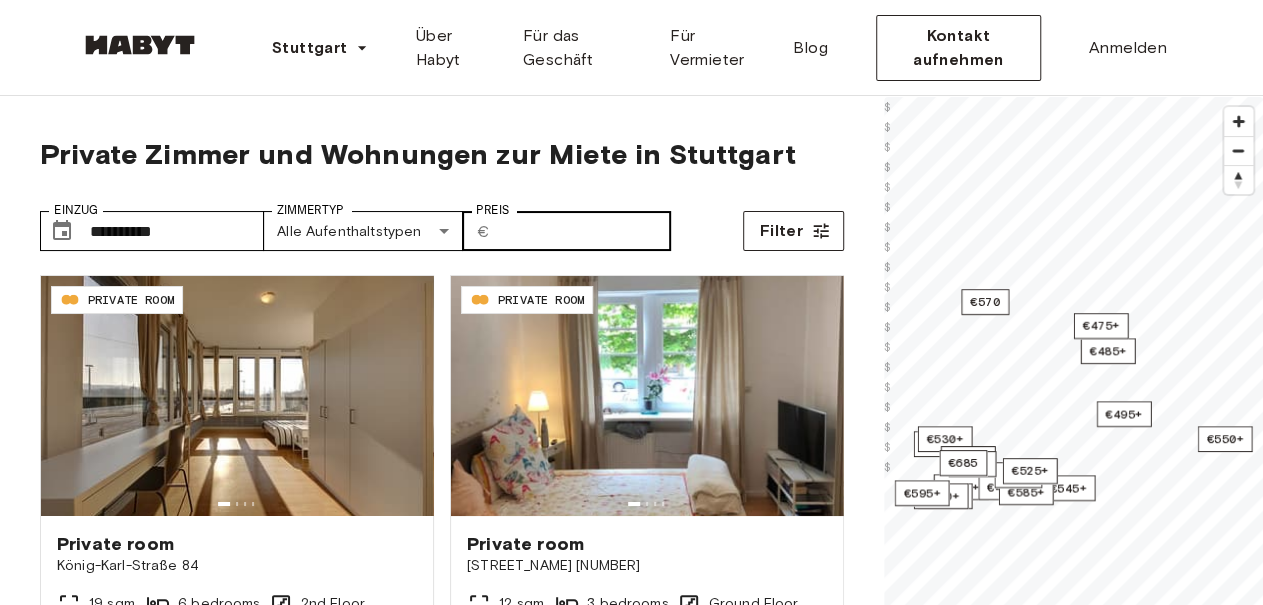 type on "**********" 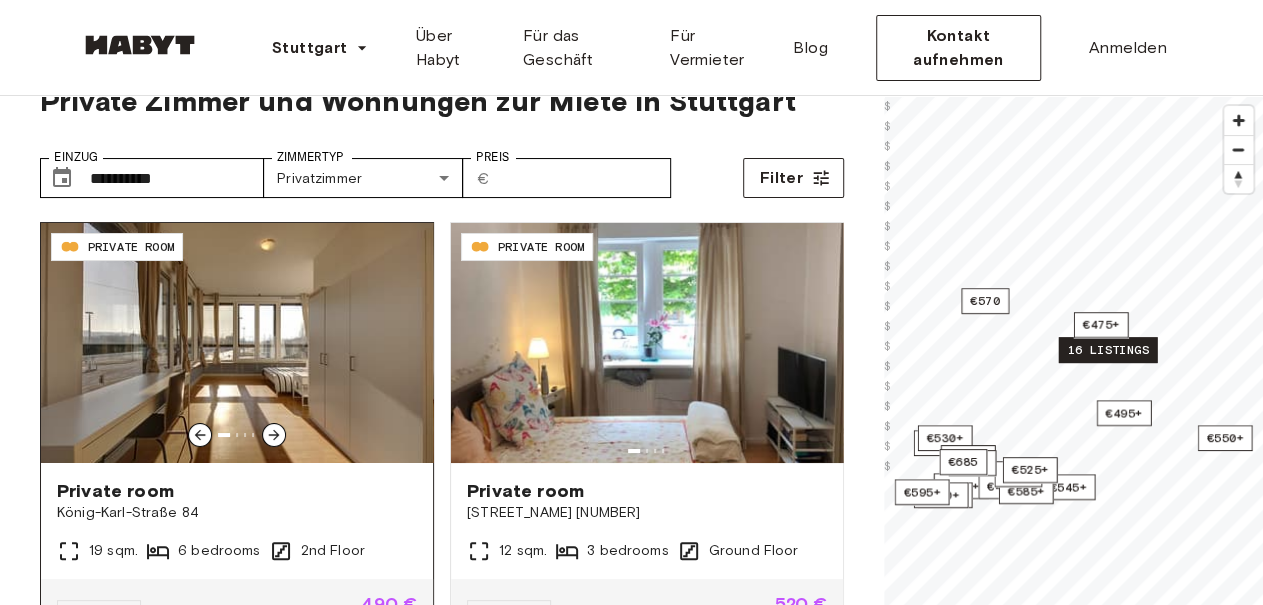 scroll, scrollTop: 104, scrollLeft: 0, axis: vertical 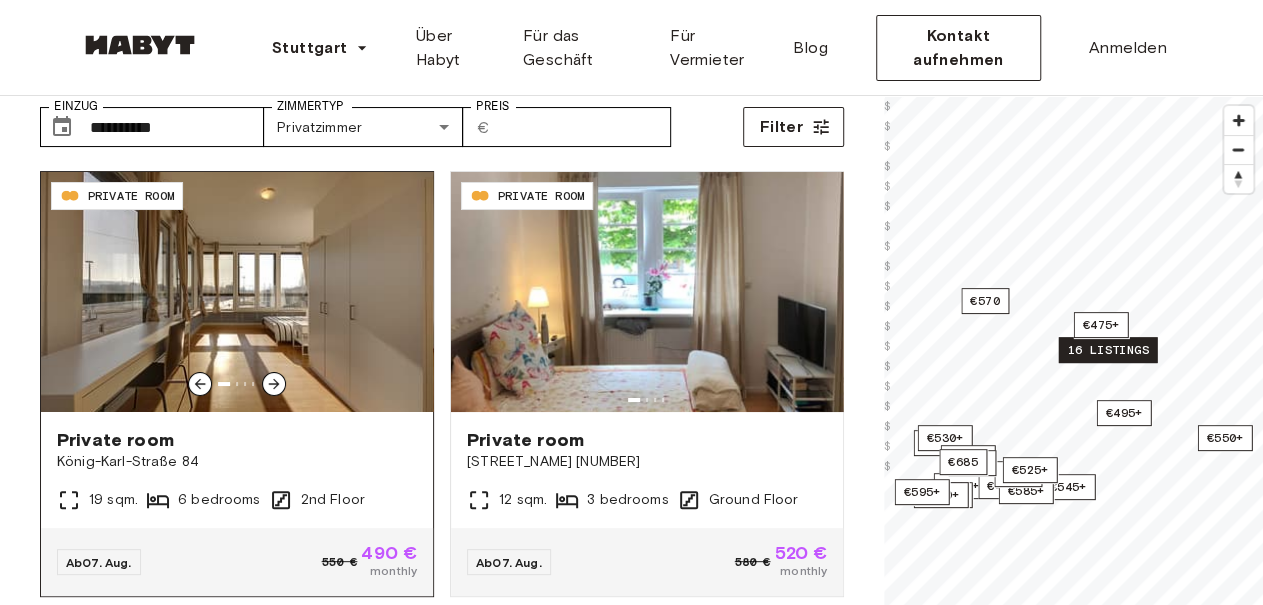 click at bounding box center (237, 292) 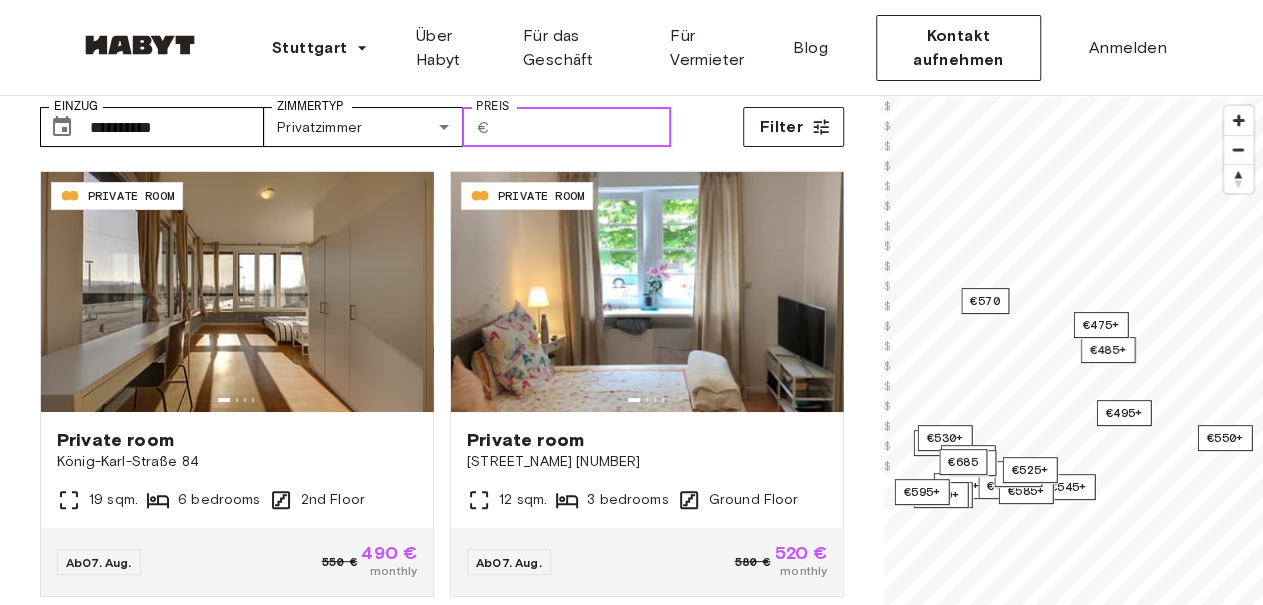 click on "Preis" at bounding box center (584, 127) 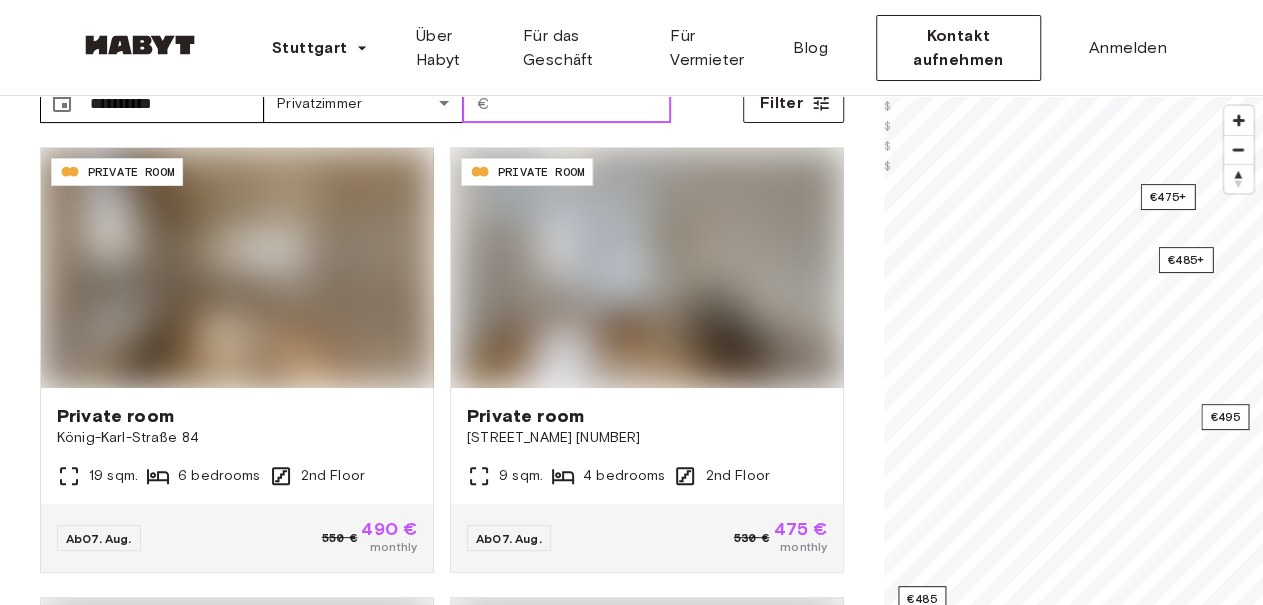 scroll, scrollTop: 104, scrollLeft: 0, axis: vertical 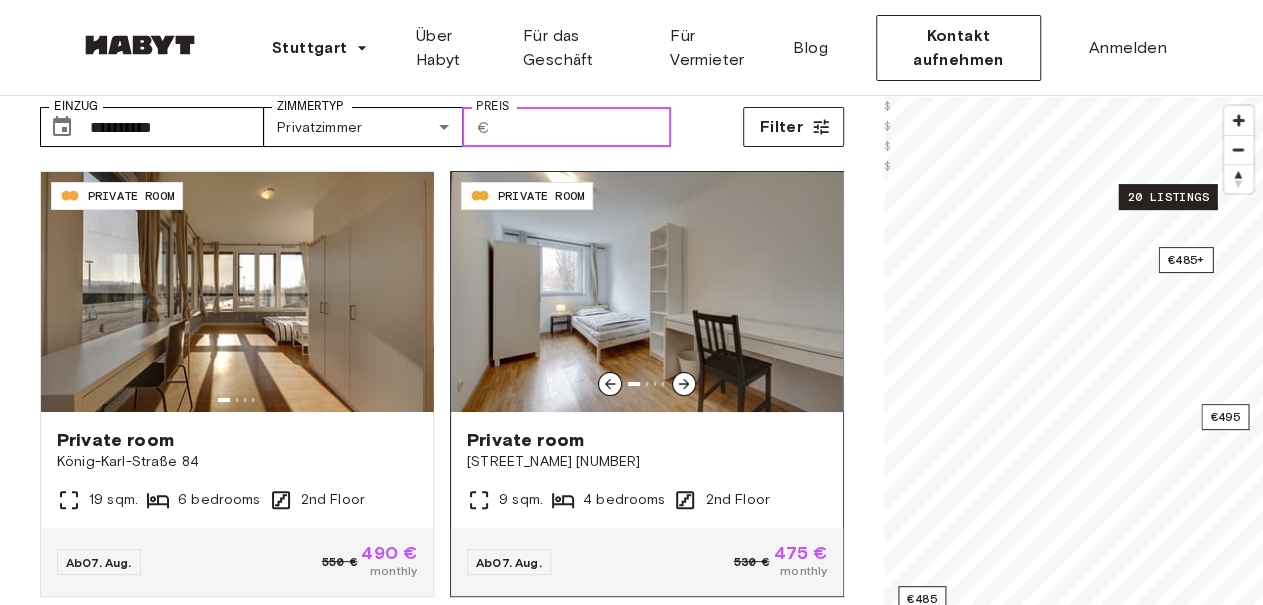 click at bounding box center [647, 292] 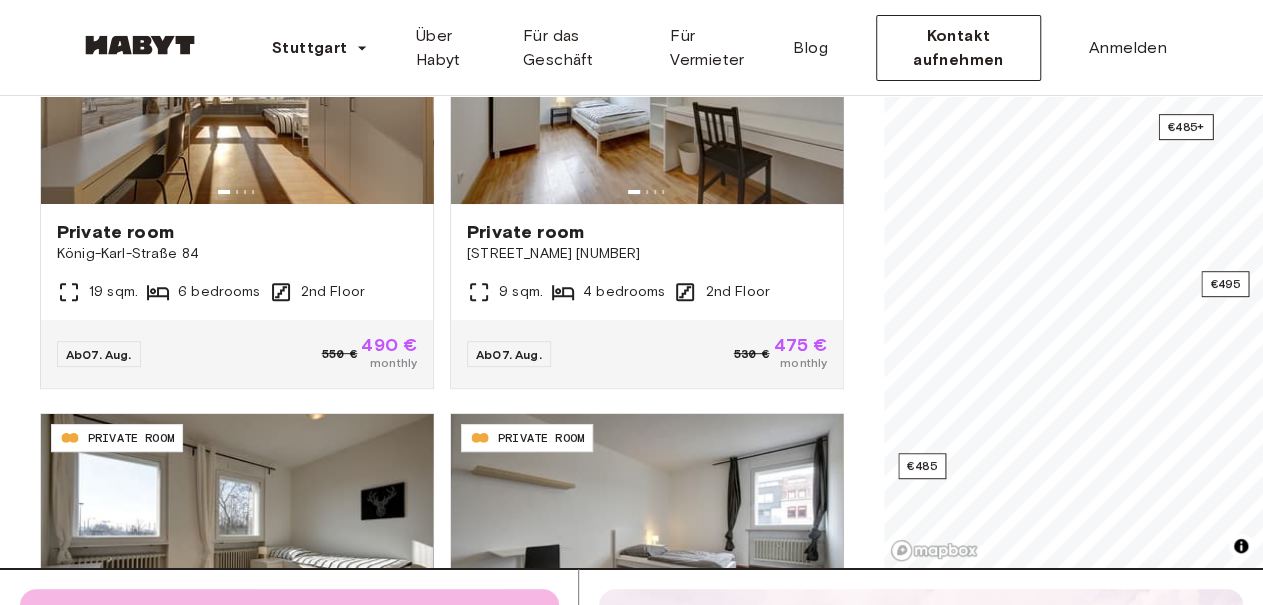scroll, scrollTop: 520, scrollLeft: 0, axis: vertical 